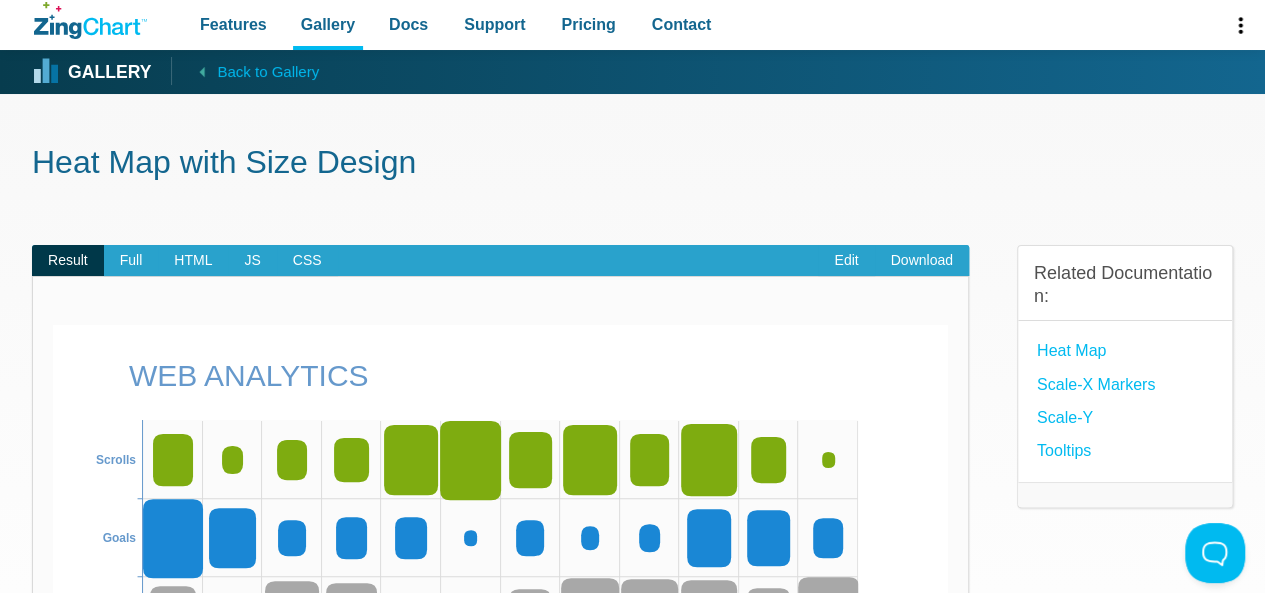 scroll, scrollTop: 0, scrollLeft: 0, axis: both 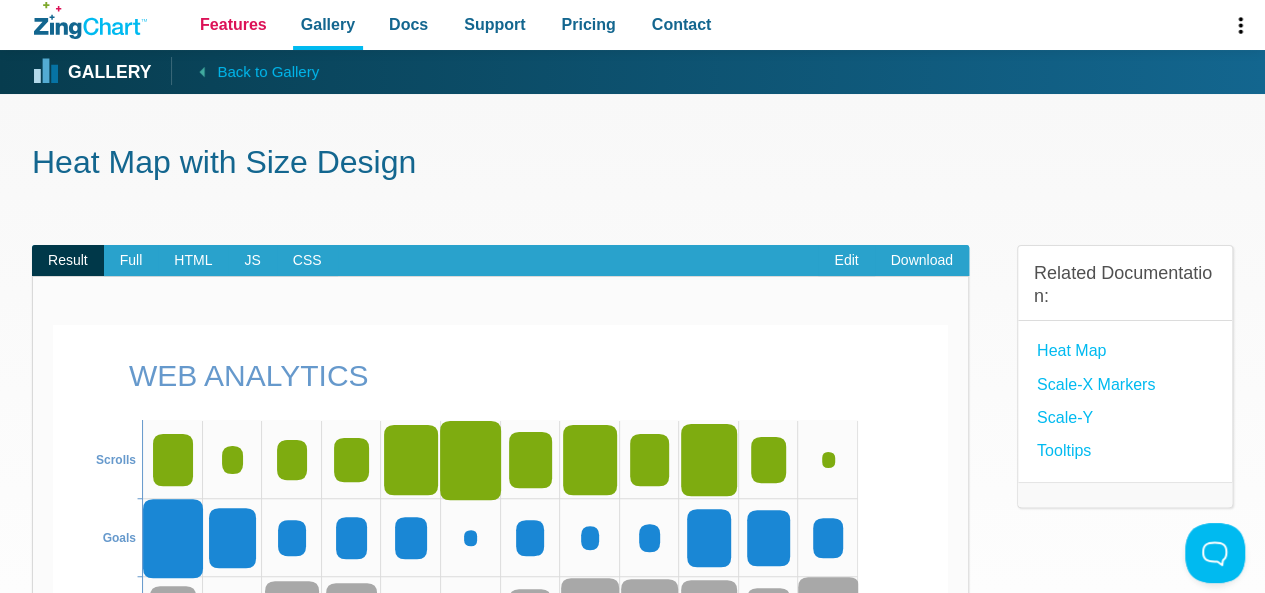 click on "Features" at bounding box center [233, 24] 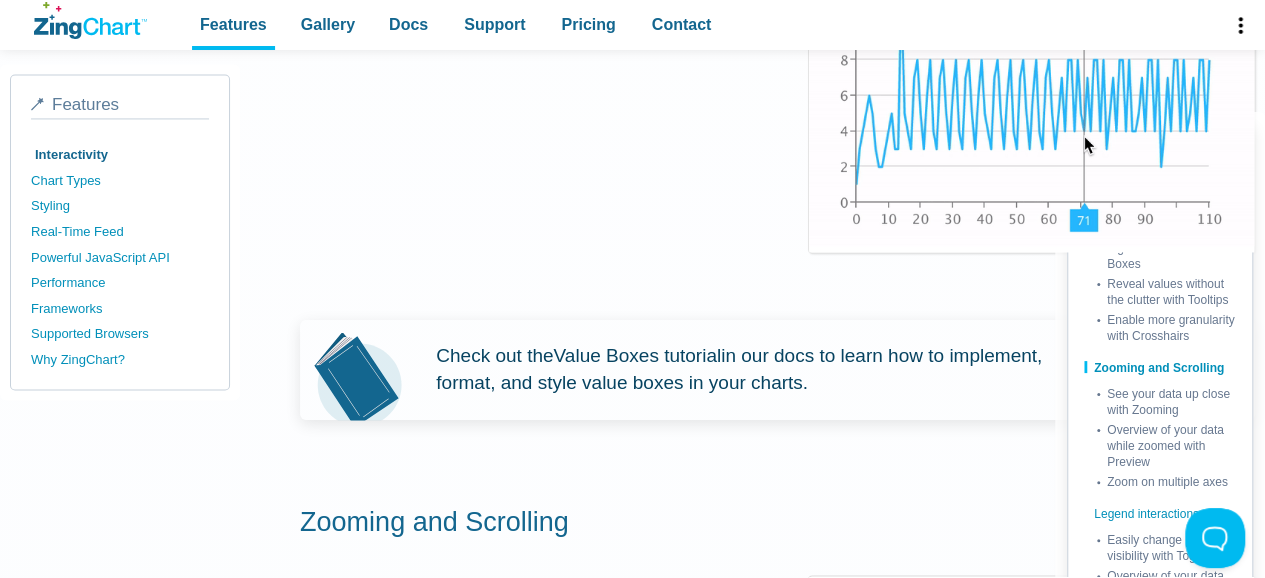 scroll, scrollTop: 1466, scrollLeft: 0, axis: vertical 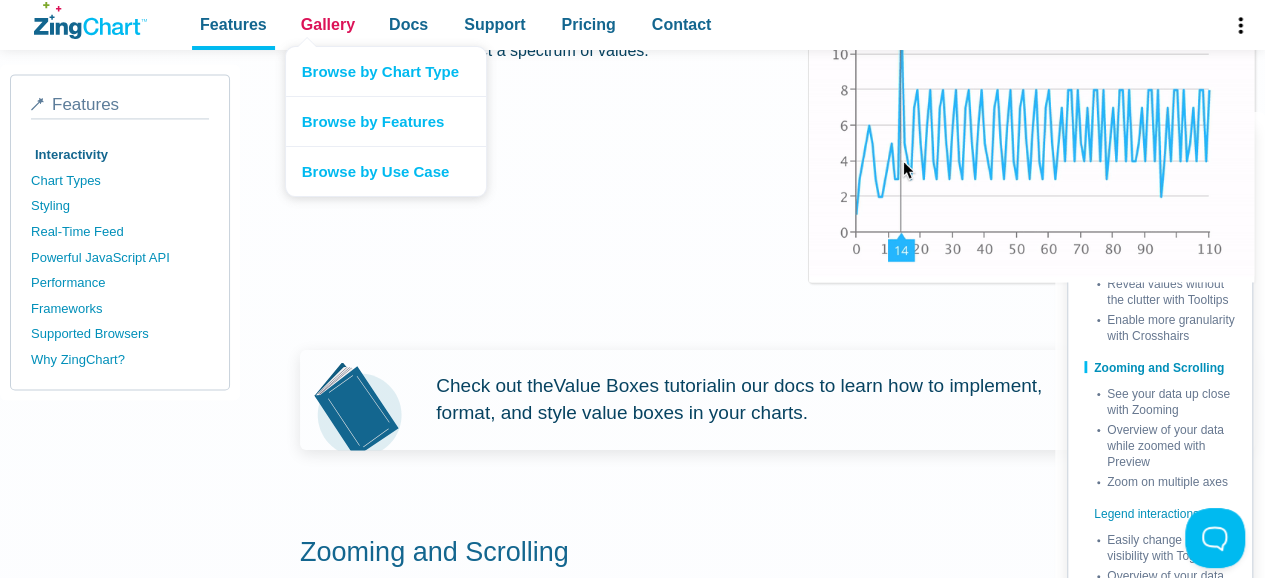 click on "Gallery" at bounding box center (328, 24) 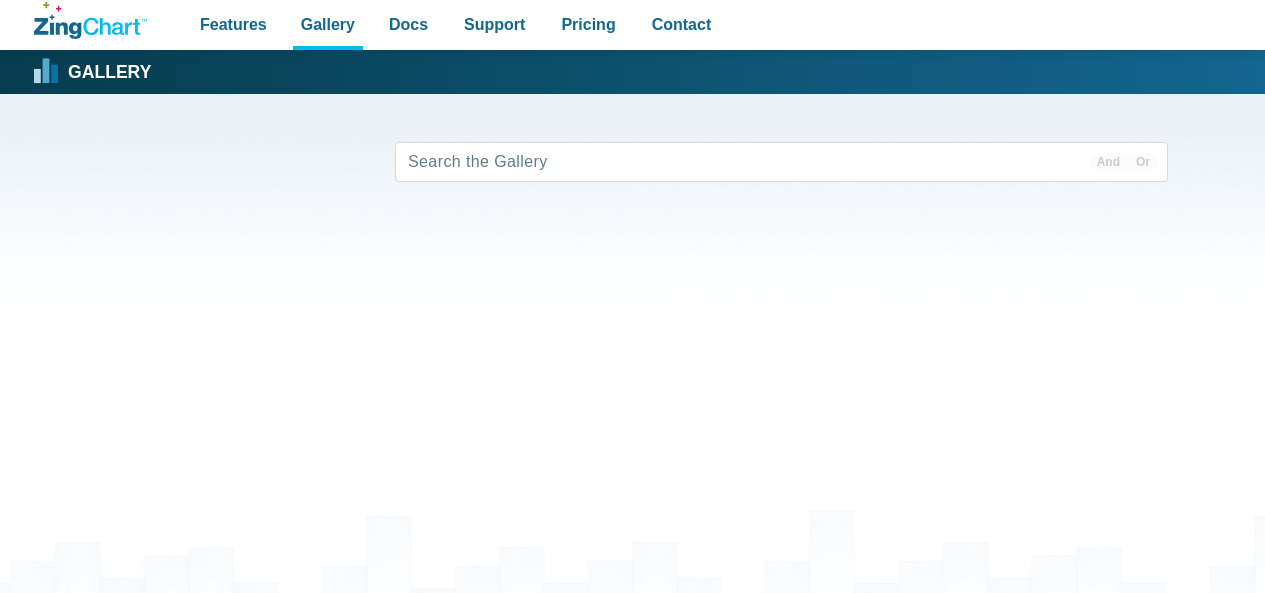 scroll, scrollTop: 0, scrollLeft: 0, axis: both 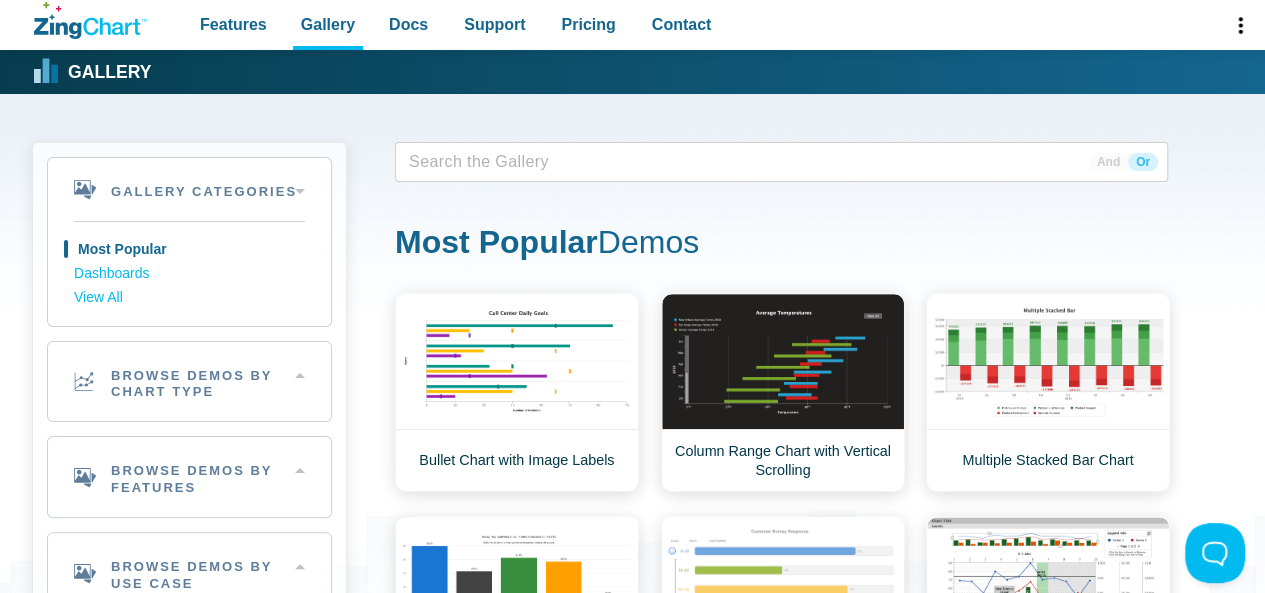 click at bounding box center (464, 162) 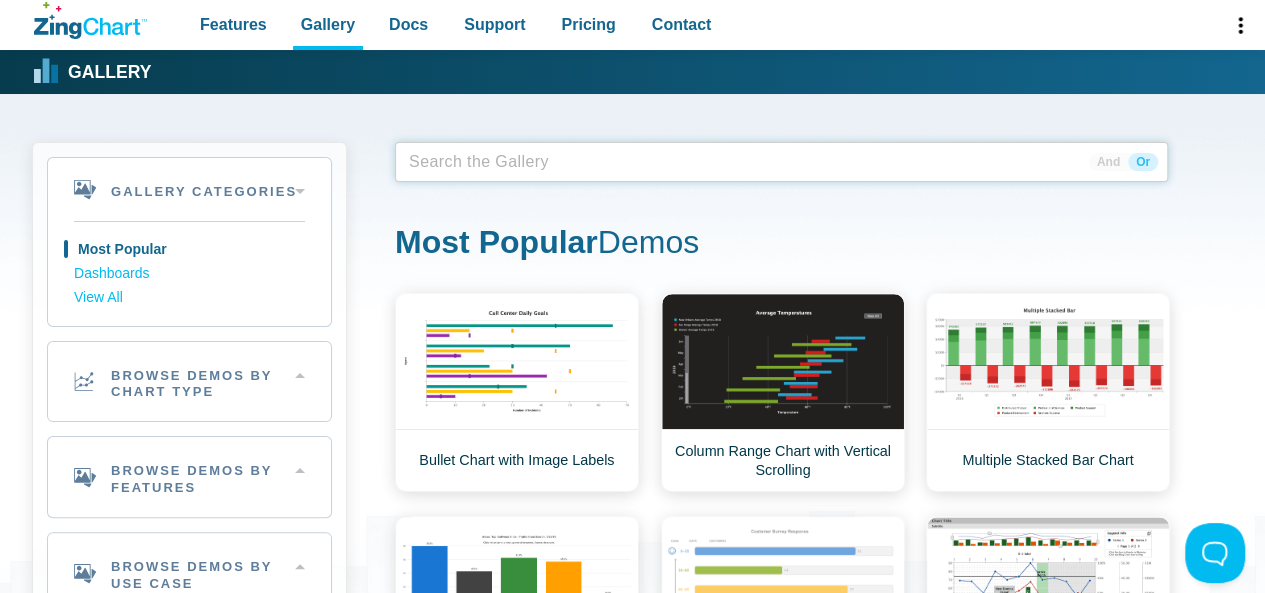 type 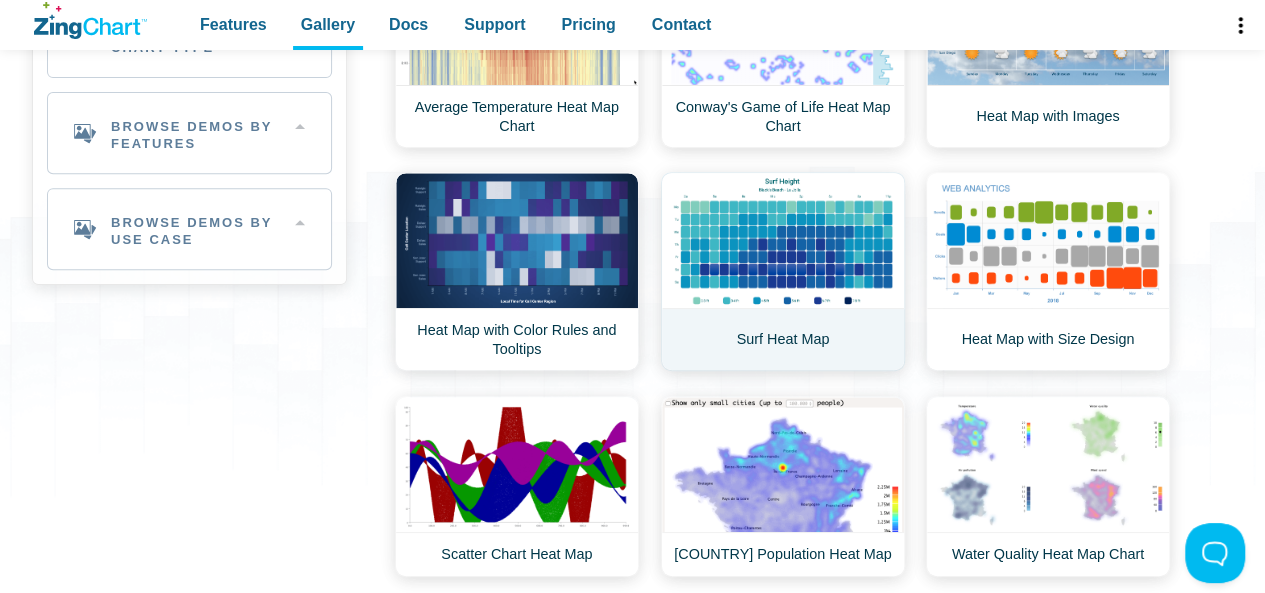 scroll, scrollTop: 343, scrollLeft: 0, axis: vertical 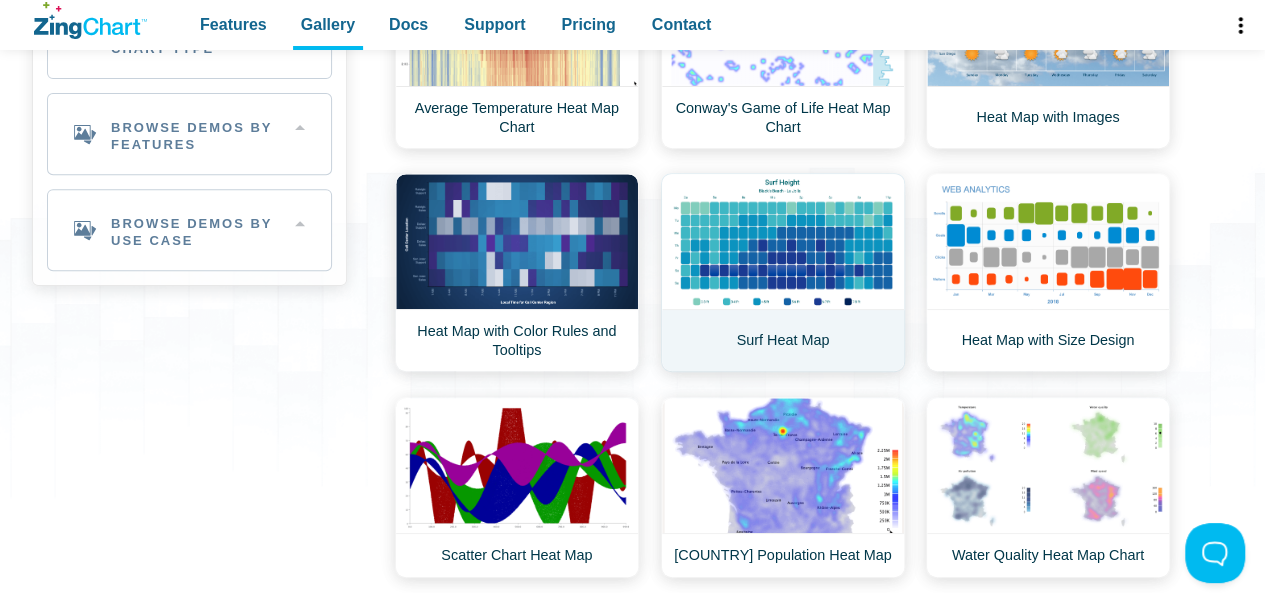 click on "Surf Heat Map" at bounding box center (783, 272) 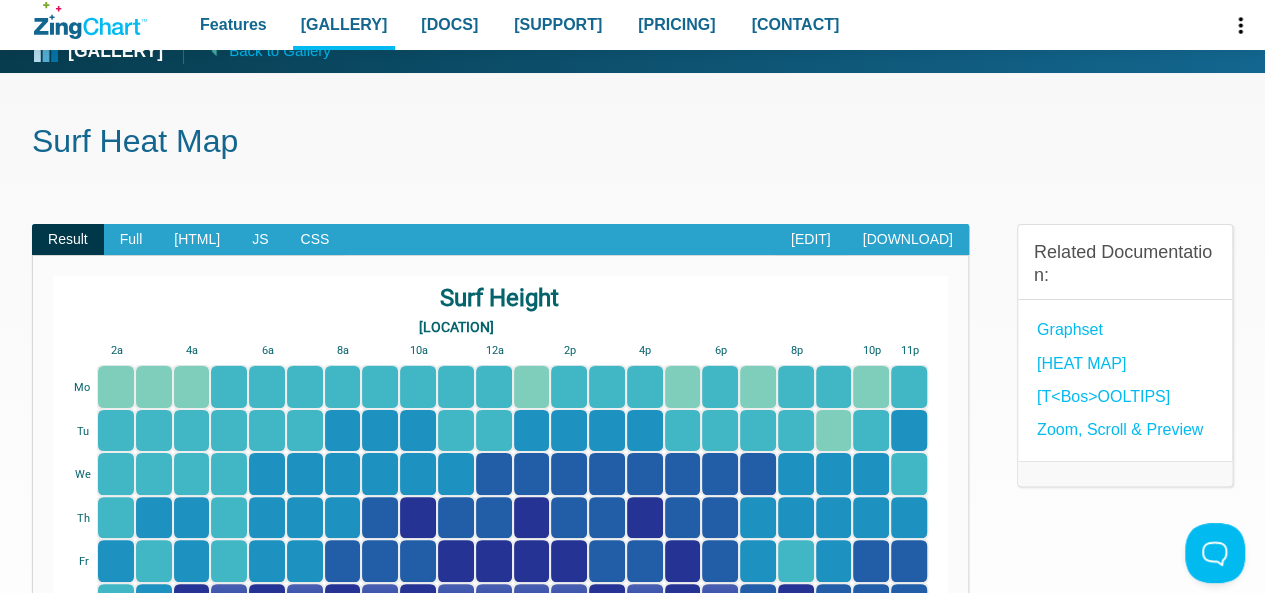 scroll, scrollTop: 0, scrollLeft: 0, axis: both 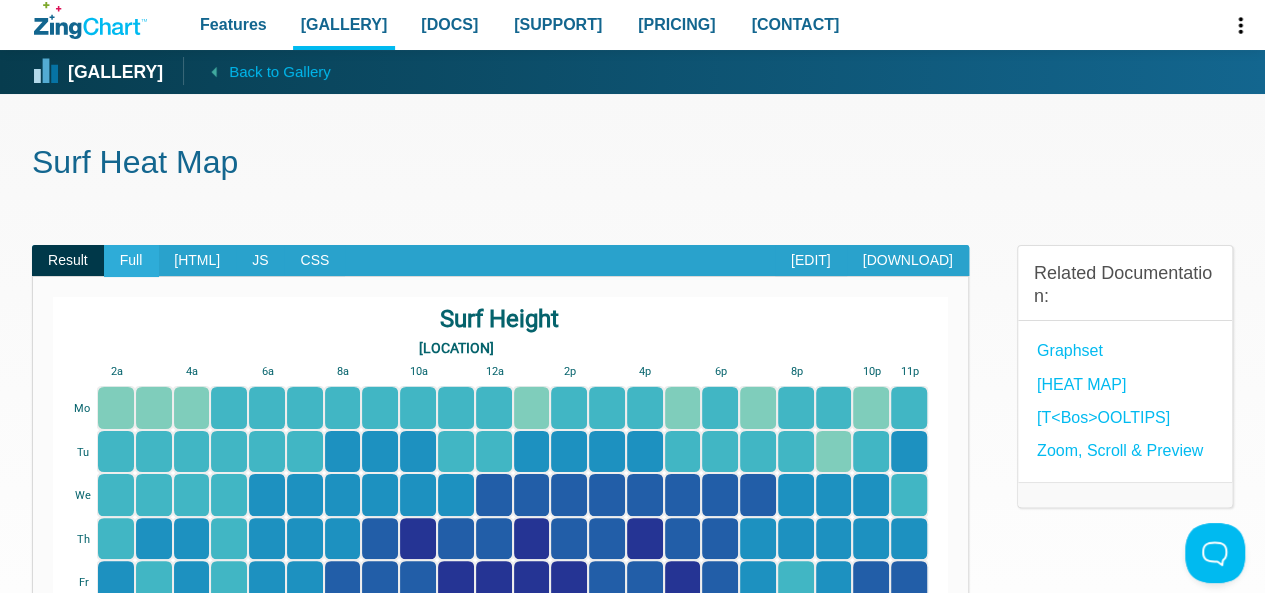 click on "Full" at bounding box center [131, 261] 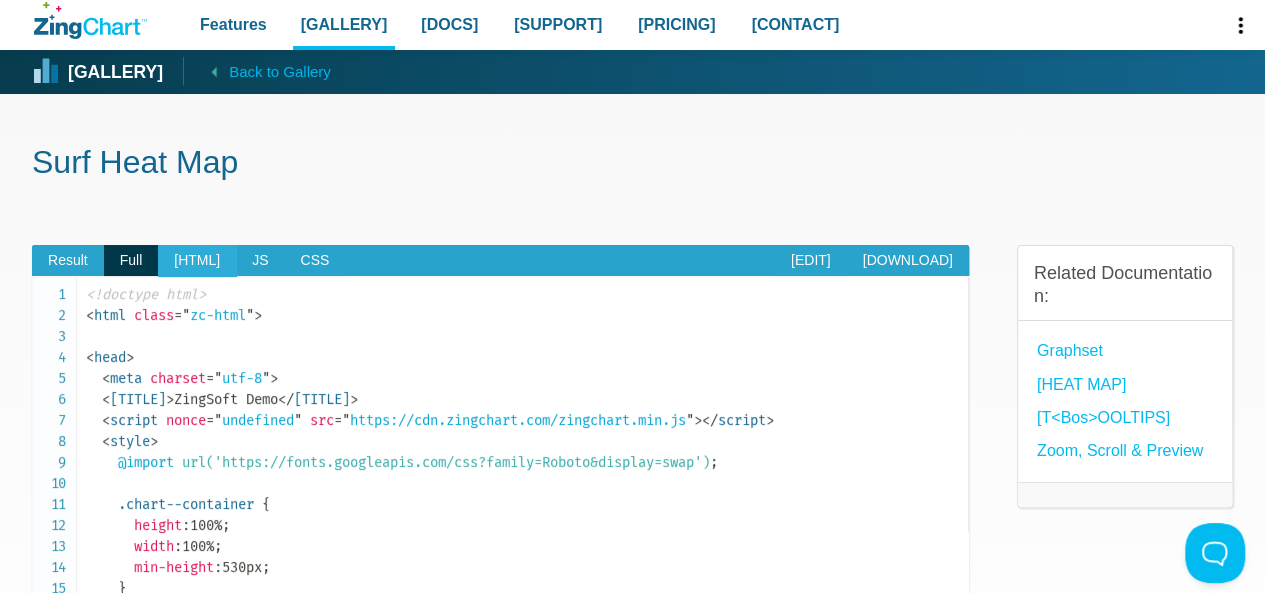 click on "HTML" at bounding box center (197, 261) 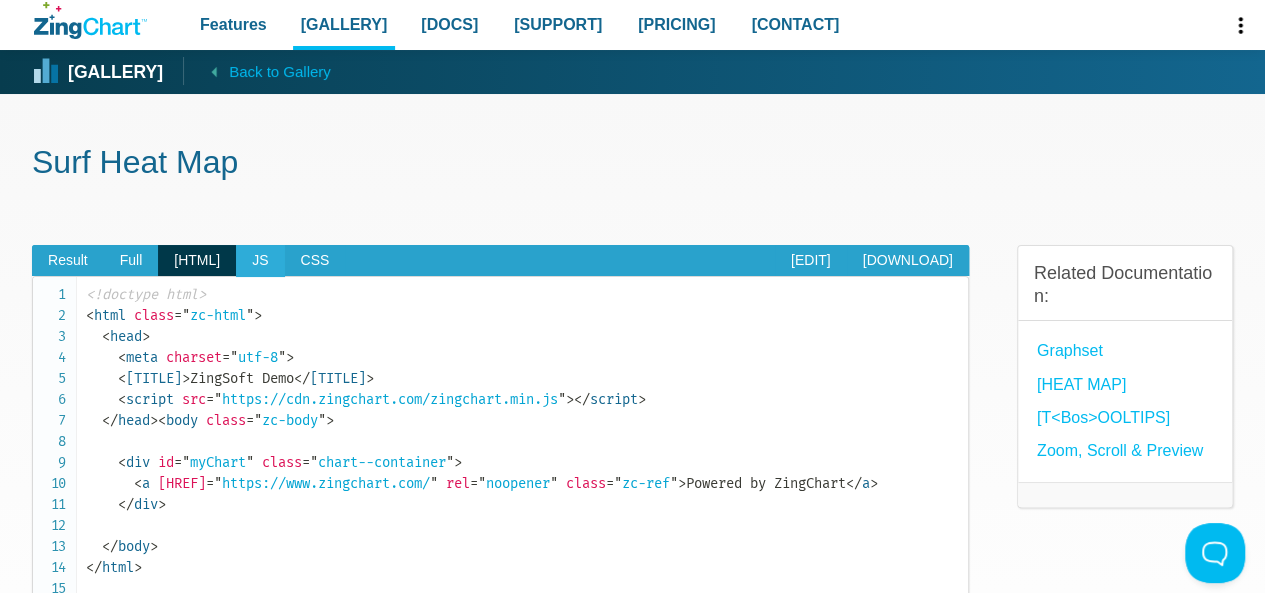 click on "JS" at bounding box center (260, 261) 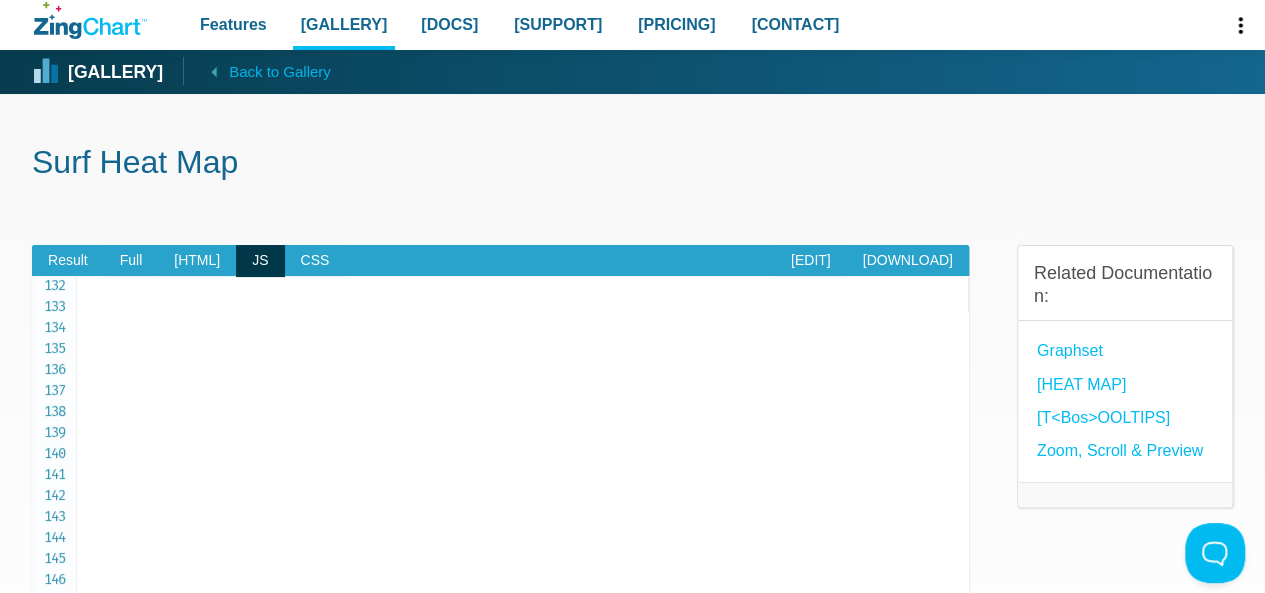 scroll, scrollTop: 2737, scrollLeft: 0, axis: vertical 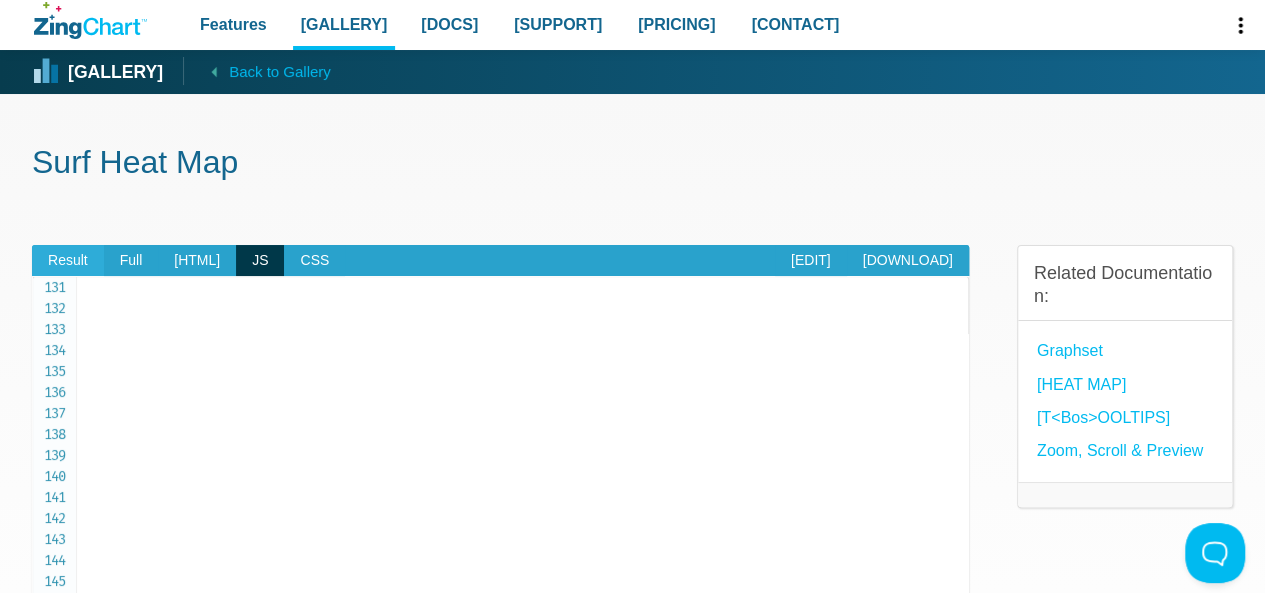 click on "Result" at bounding box center (68, 261) 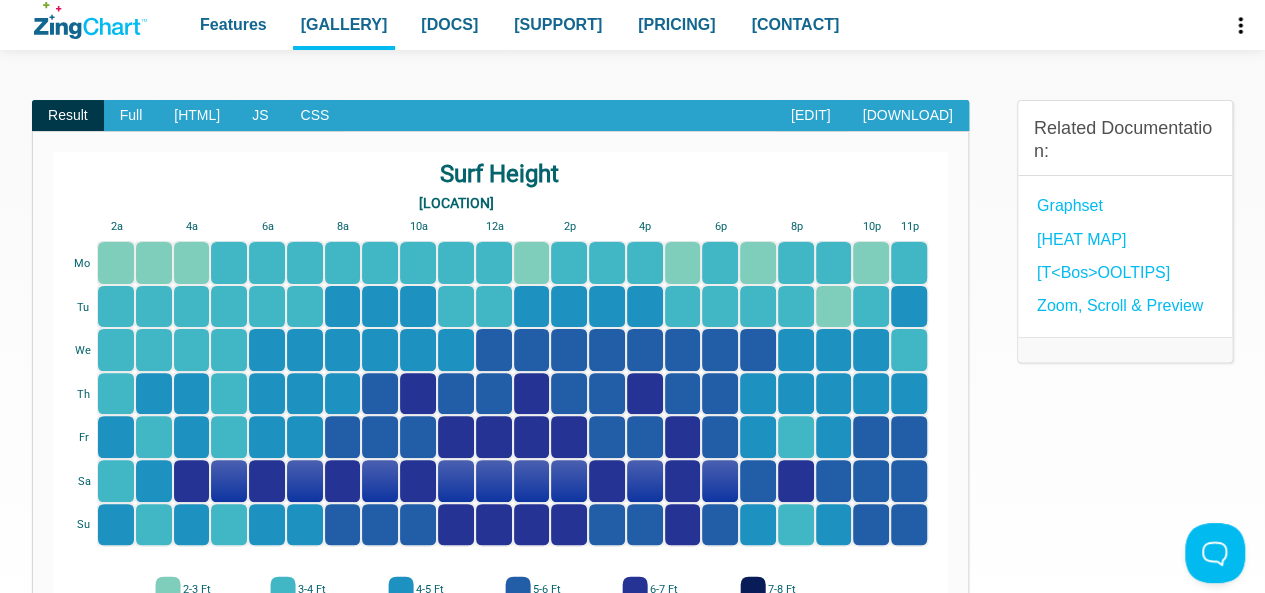 scroll, scrollTop: 146, scrollLeft: 0, axis: vertical 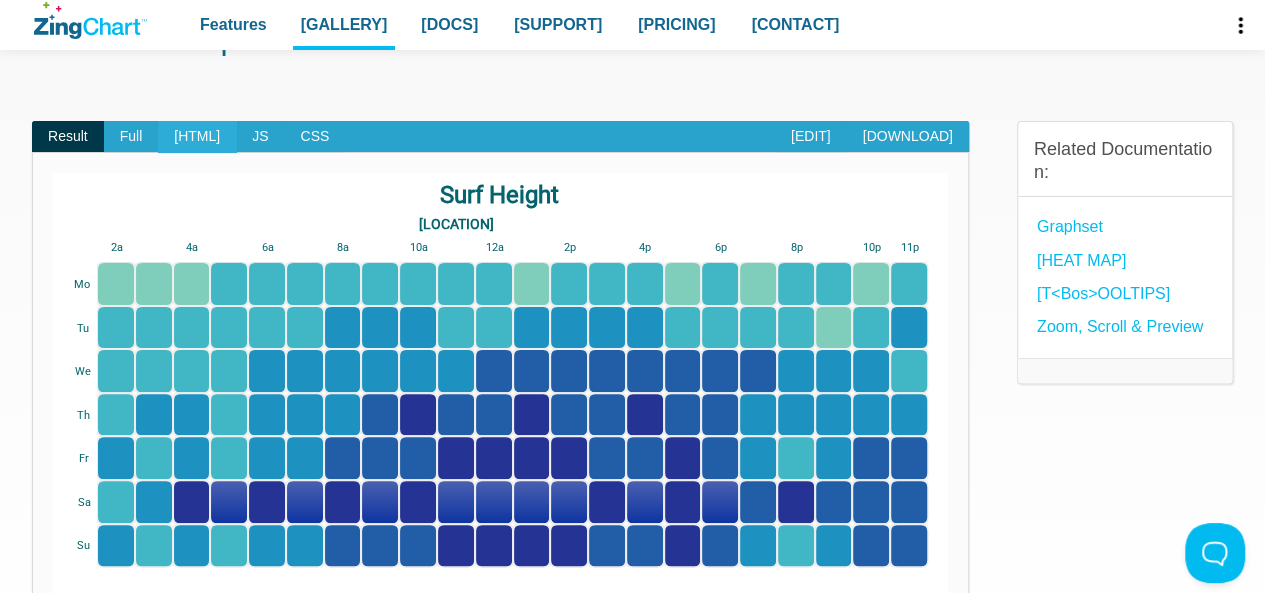 click on "HTML" at bounding box center (197, 137) 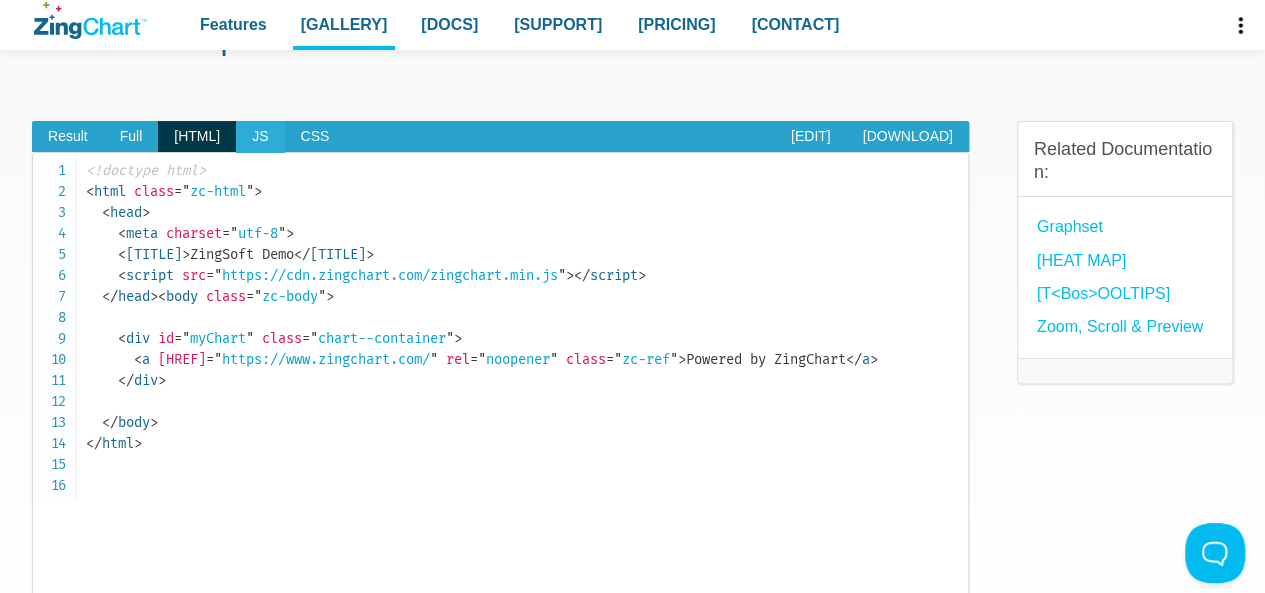 click on "JS" at bounding box center (260, 137) 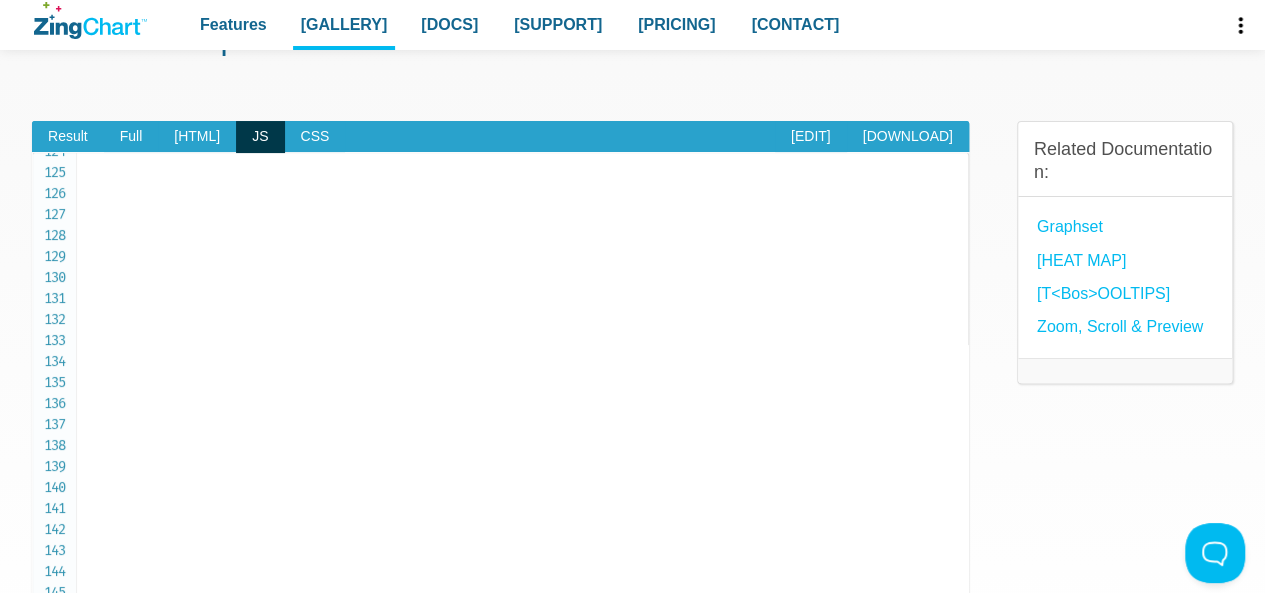 scroll, scrollTop: 2600, scrollLeft: 0, axis: vertical 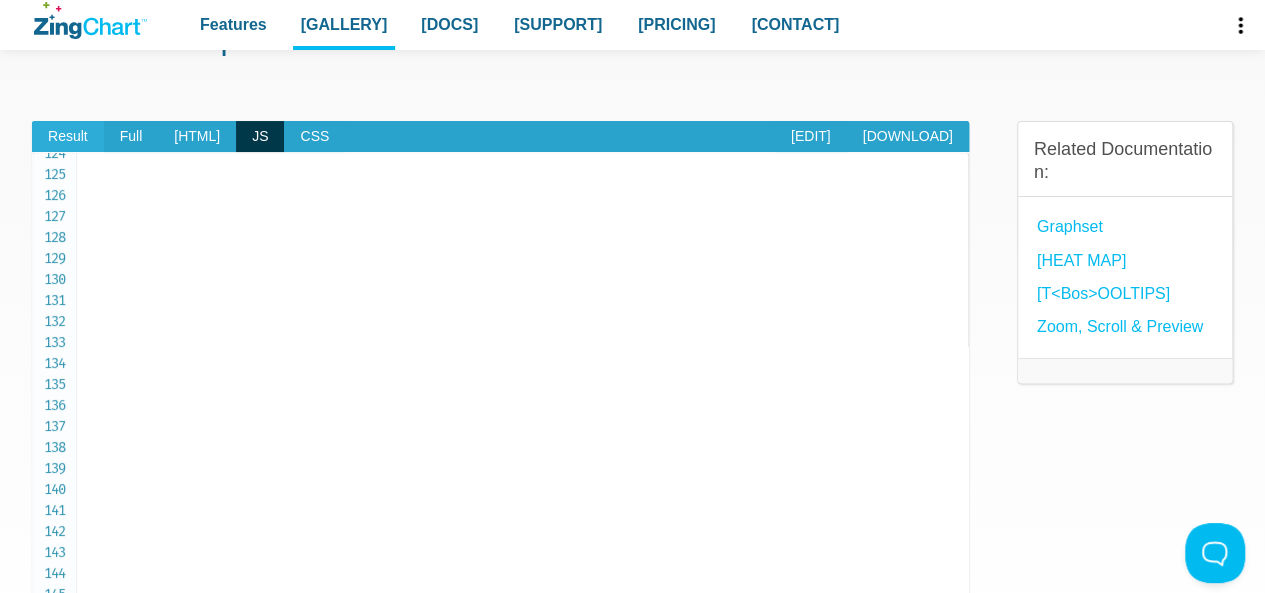 click on "Result" at bounding box center (68, 137) 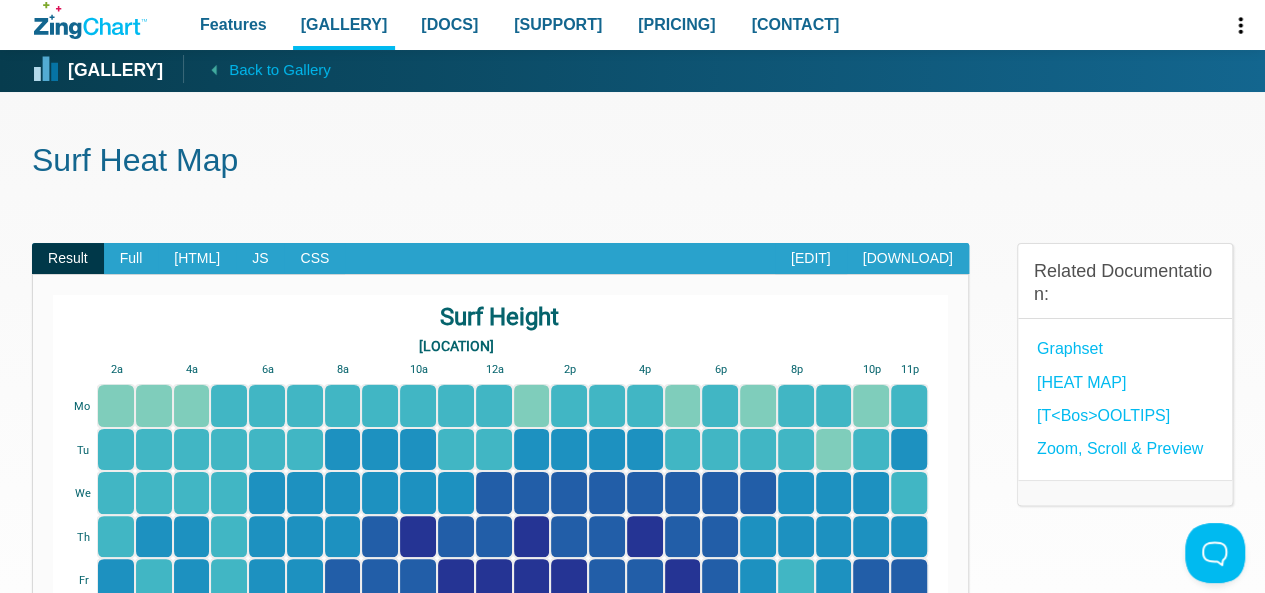 scroll, scrollTop: 0, scrollLeft: 0, axis: both 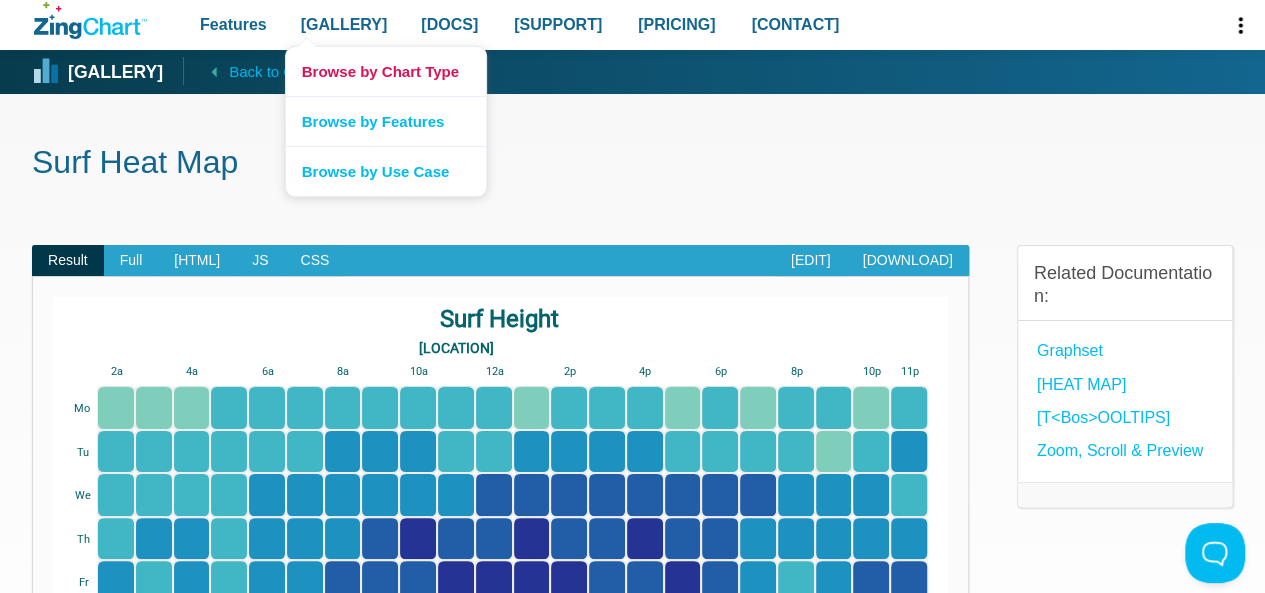 click on "Browse by Chart Type" at bounding box center [386, 71] 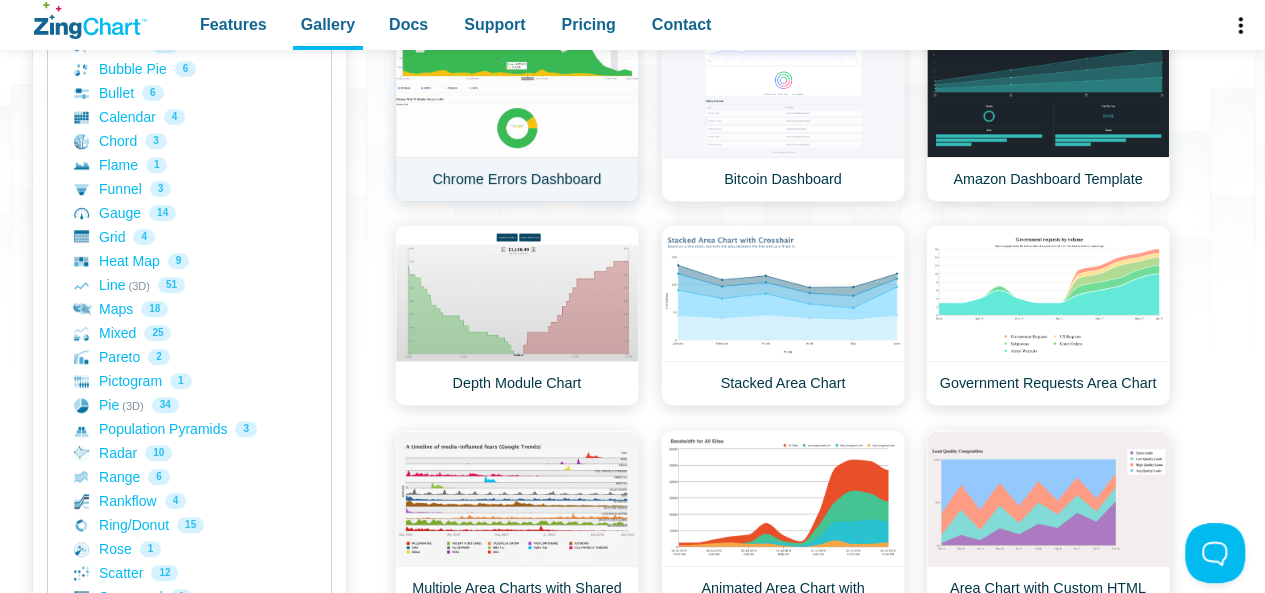 scroll, scrollTop: 0, scrollLeft: 0, axis: both 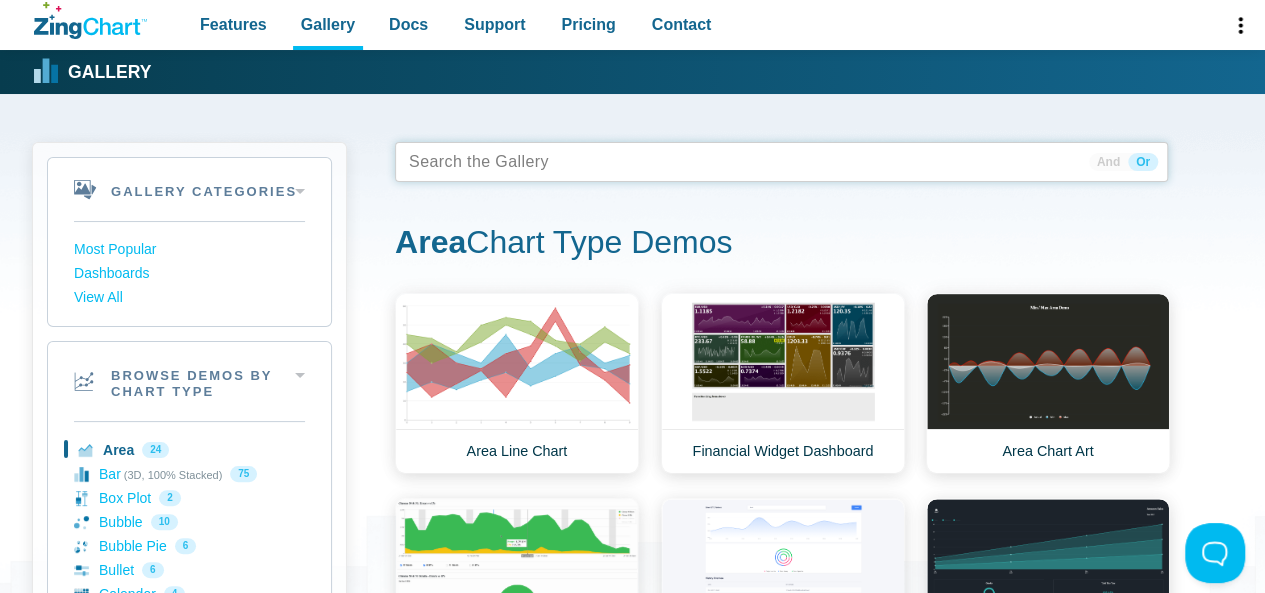 click at bounding box center [781, 162] 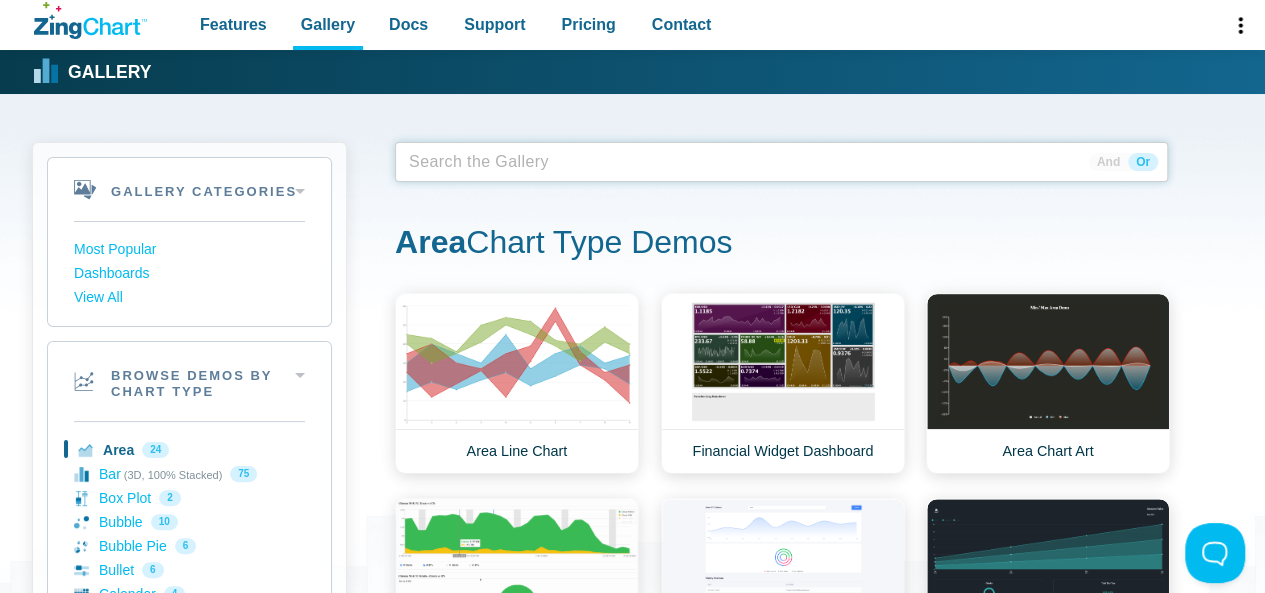 type 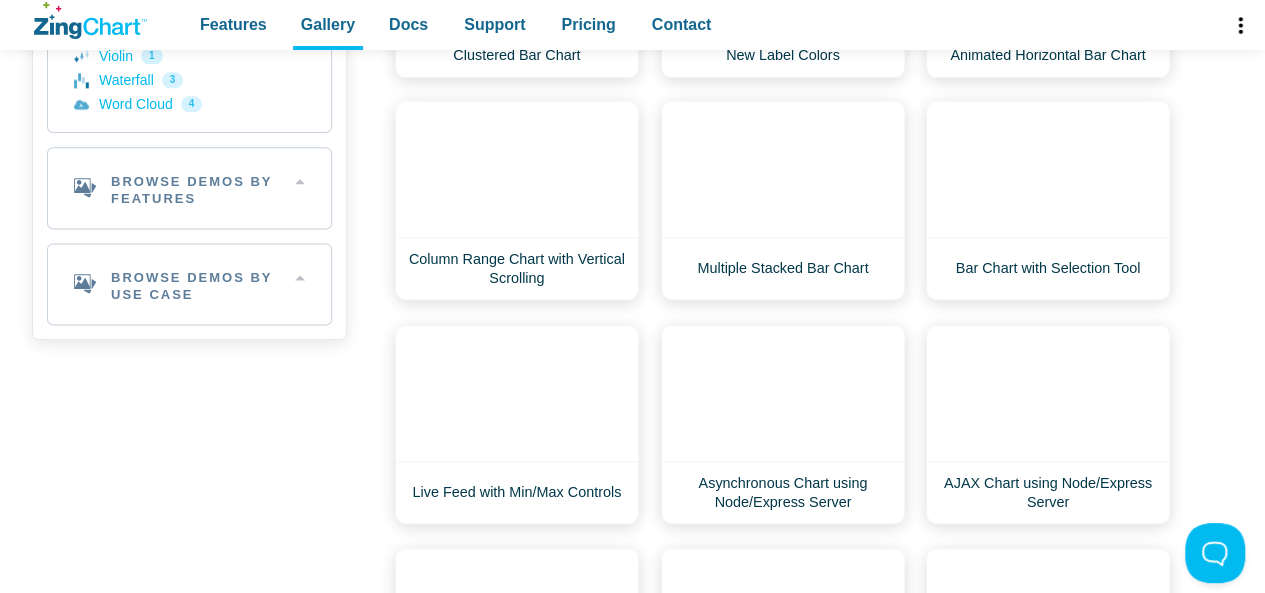 scroll, scrollTop: 1264, scrollLeft: 0, axis: vertical 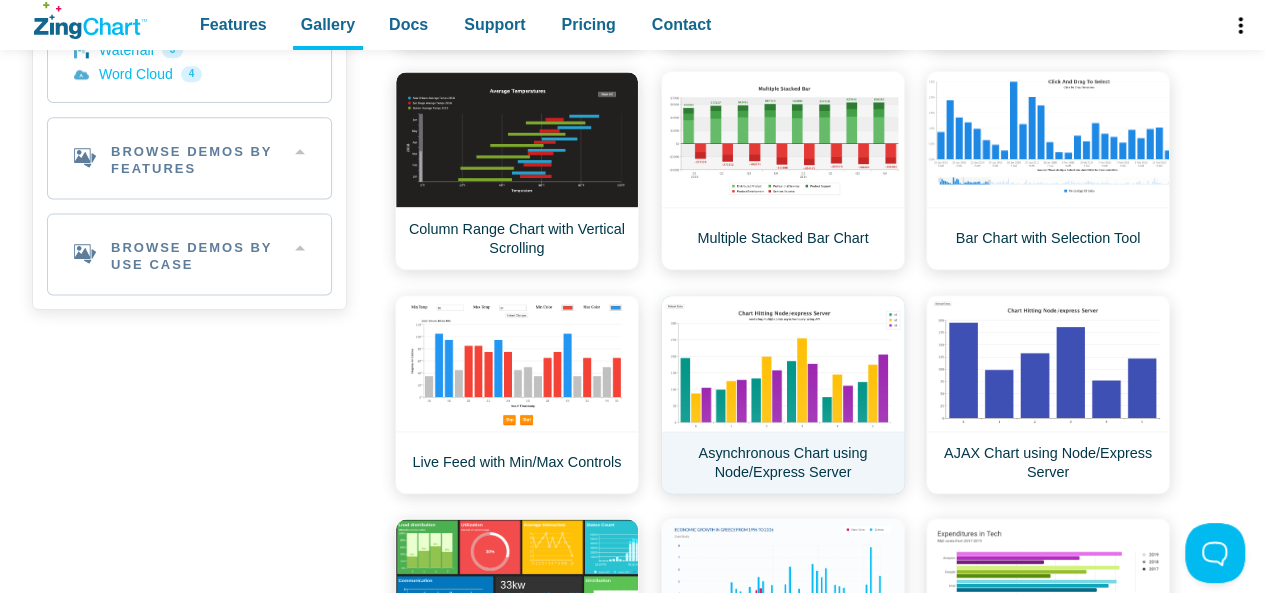 click on "Asynchronous Chart using Node/Express Server" at bounding box center (783, 394) 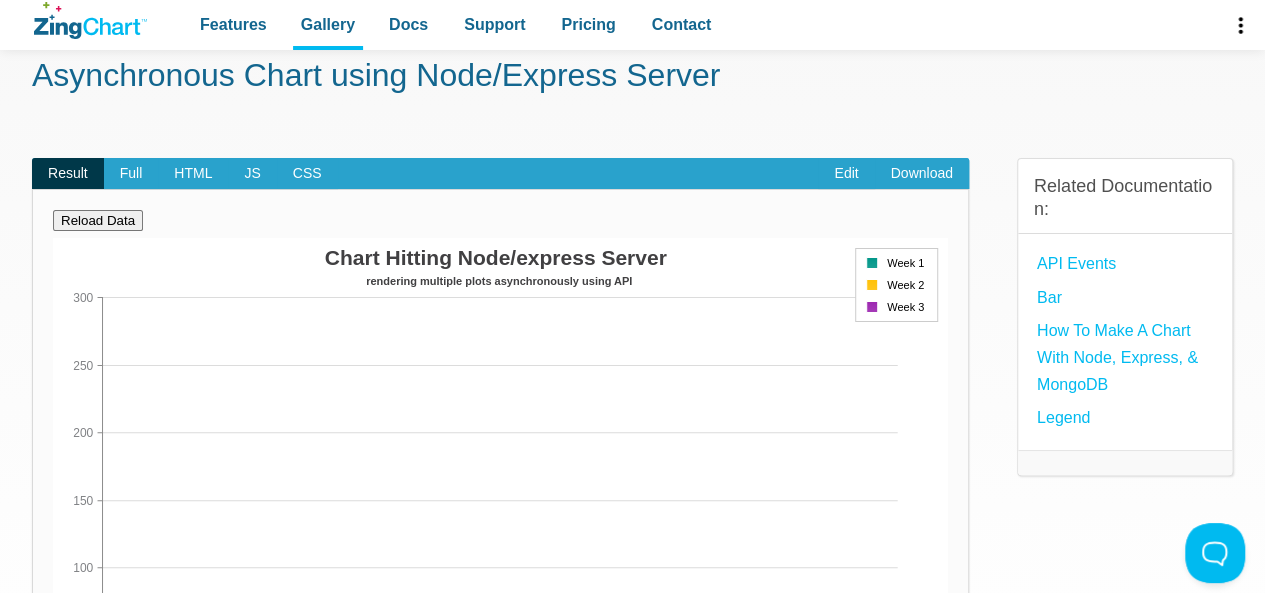 scroll, scrollTop: 86, scrollLeft: 0, axis: vertical 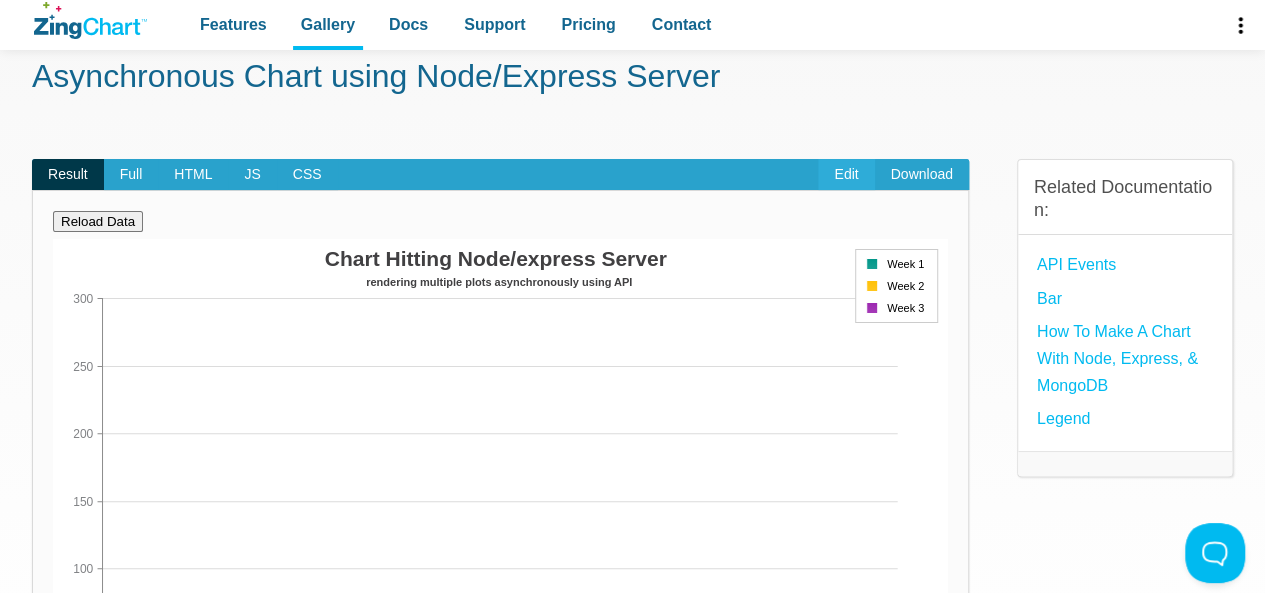 click on "Edit" at bounding box center [846, 175] 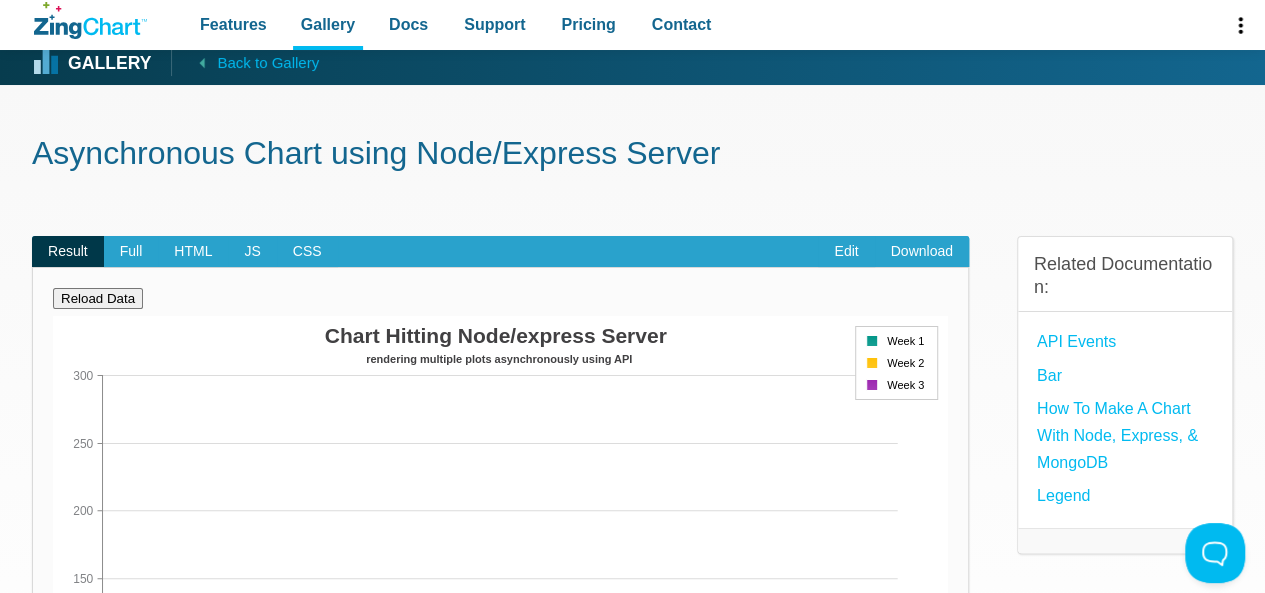 scroll, scrollTop: 0, scrollLeft: 0, axis: both 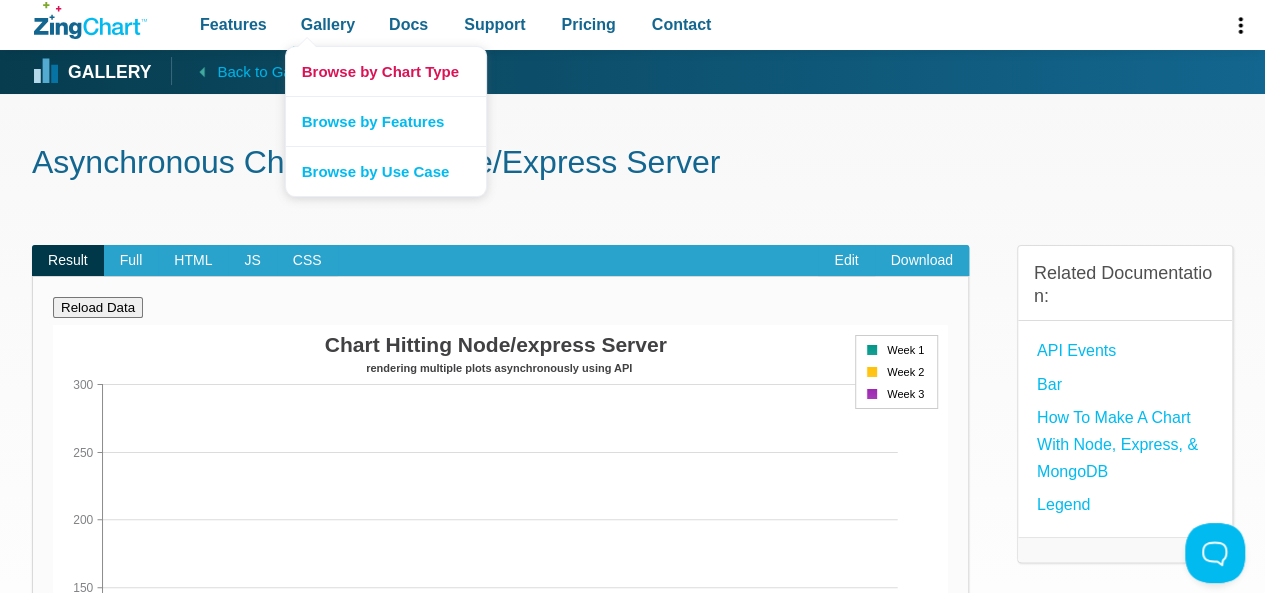 click on "Browse by Chart Type" at bounding box center (386, 71) 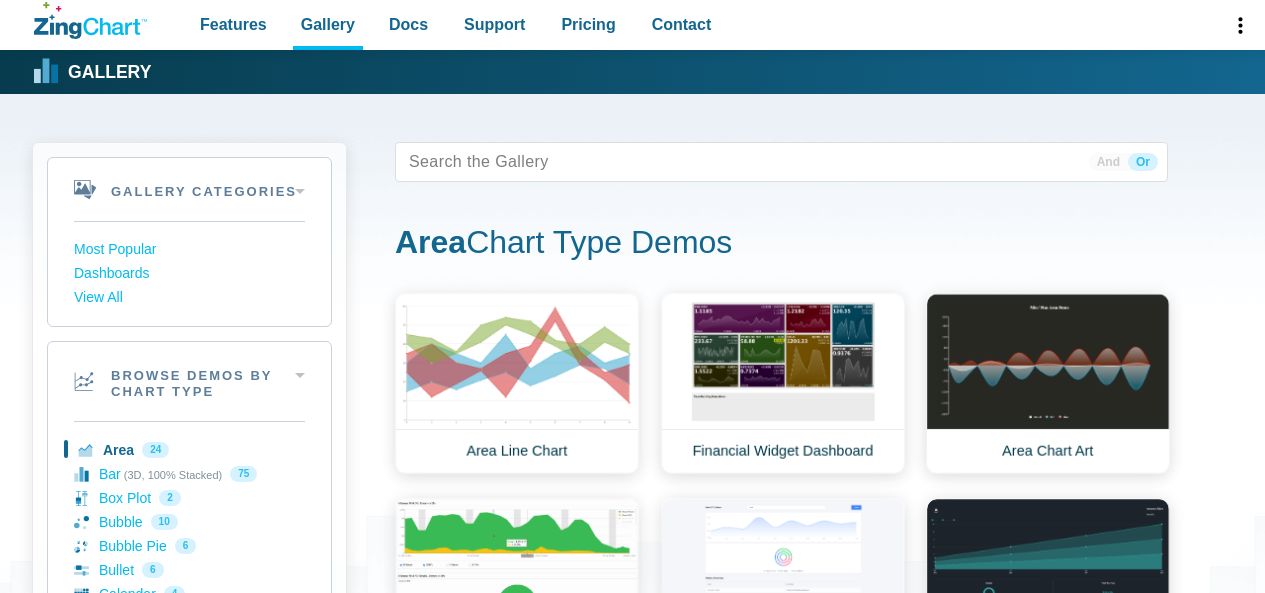 scroll, scrollTop: 0, scrollLeft: 0, axis: both 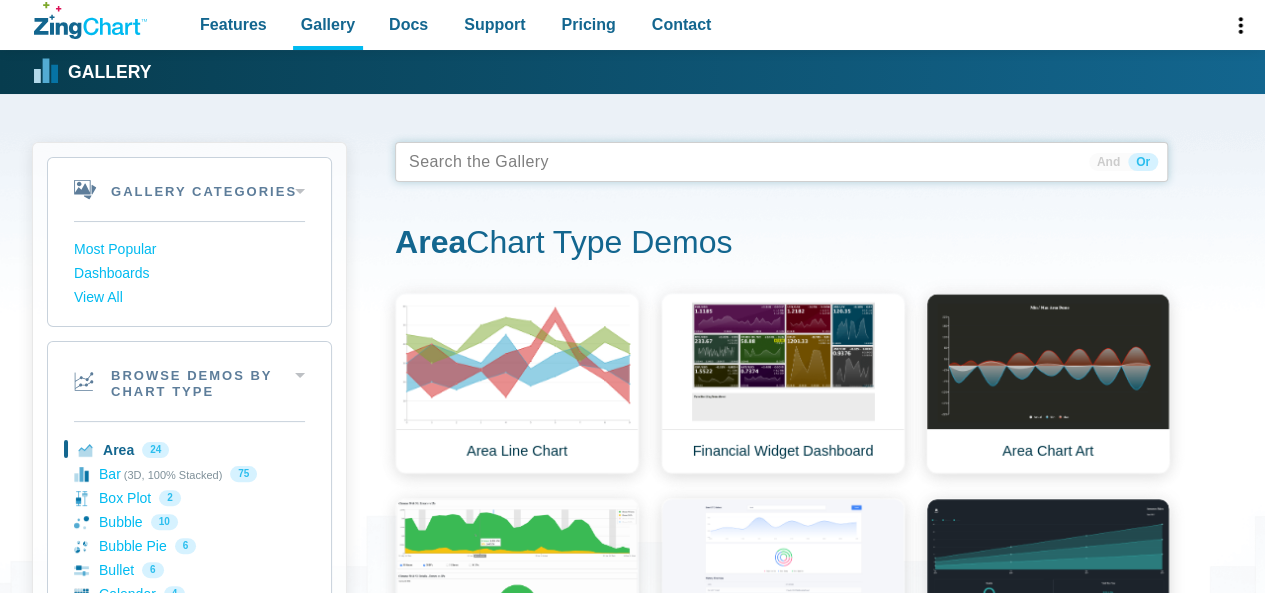 click at bounding box center (781, 162) 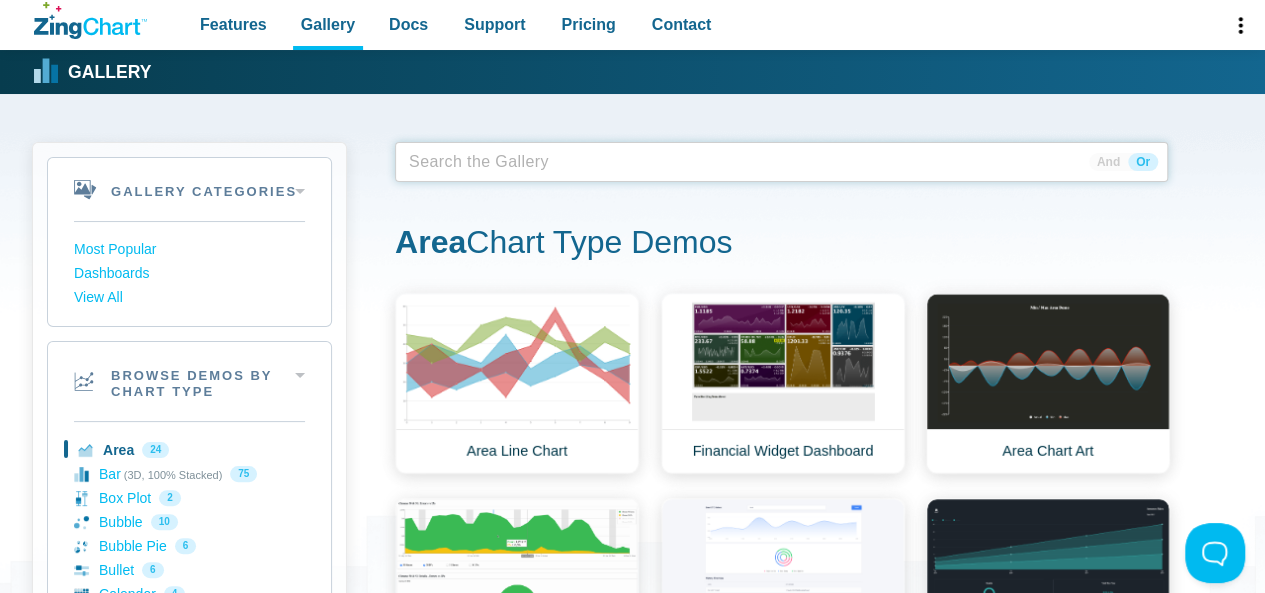 scroll, scrollTop: 0, scrollLeft: 0, axis: both 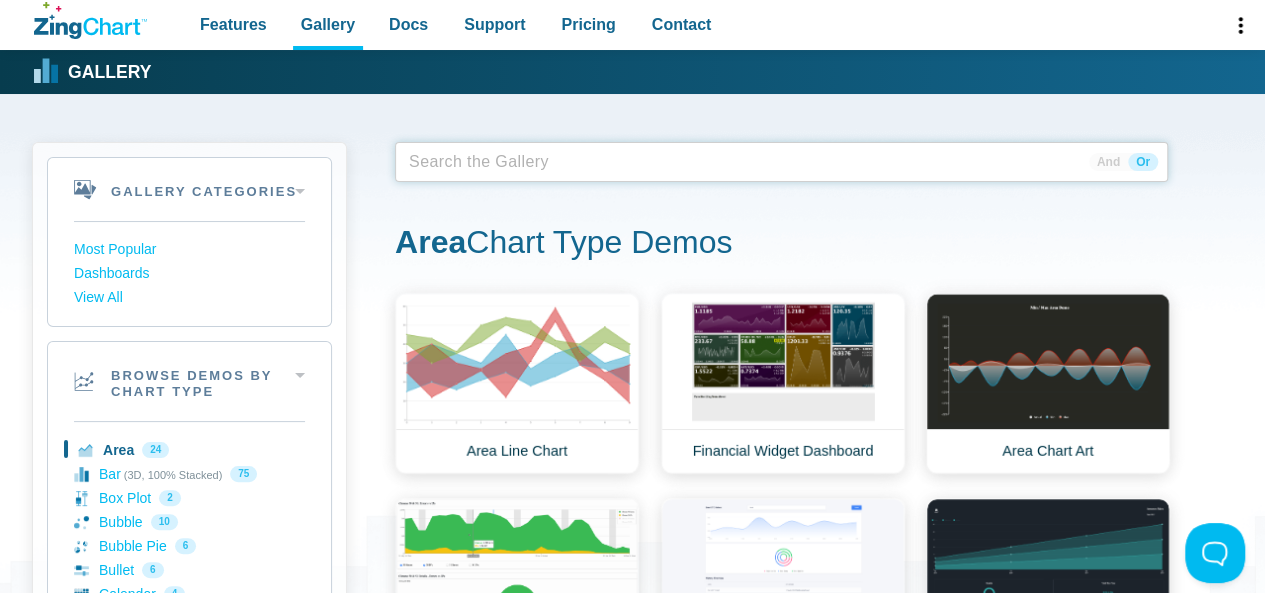 type 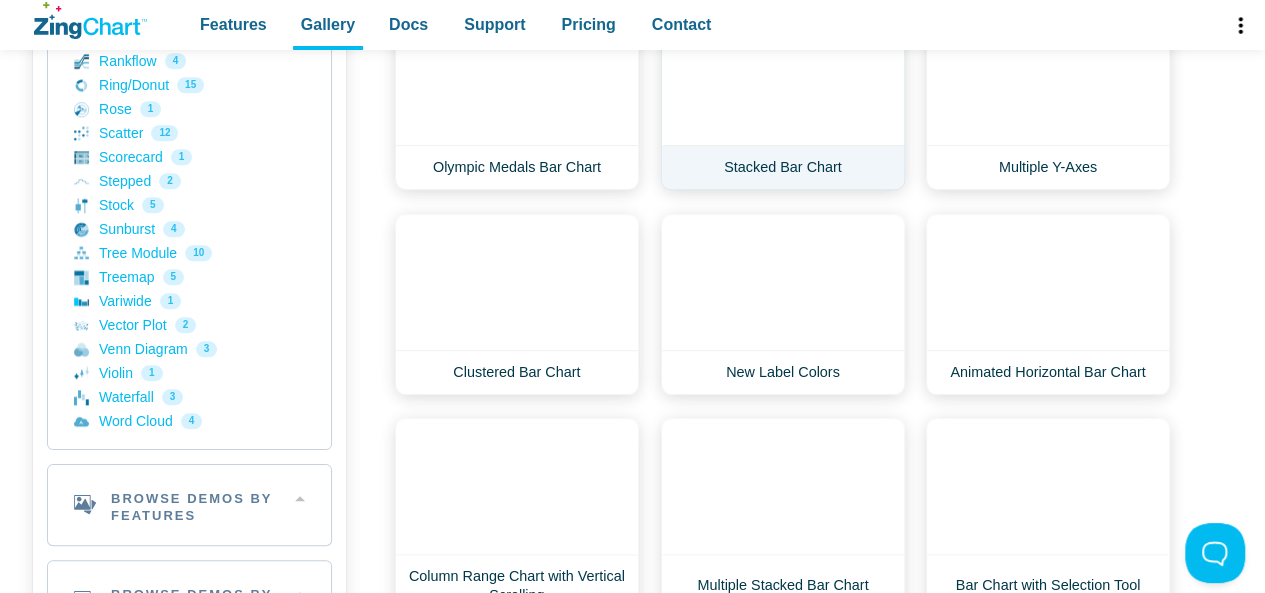scroll, scrollTop: 797, scrollLeft: 0, axis: vertical 